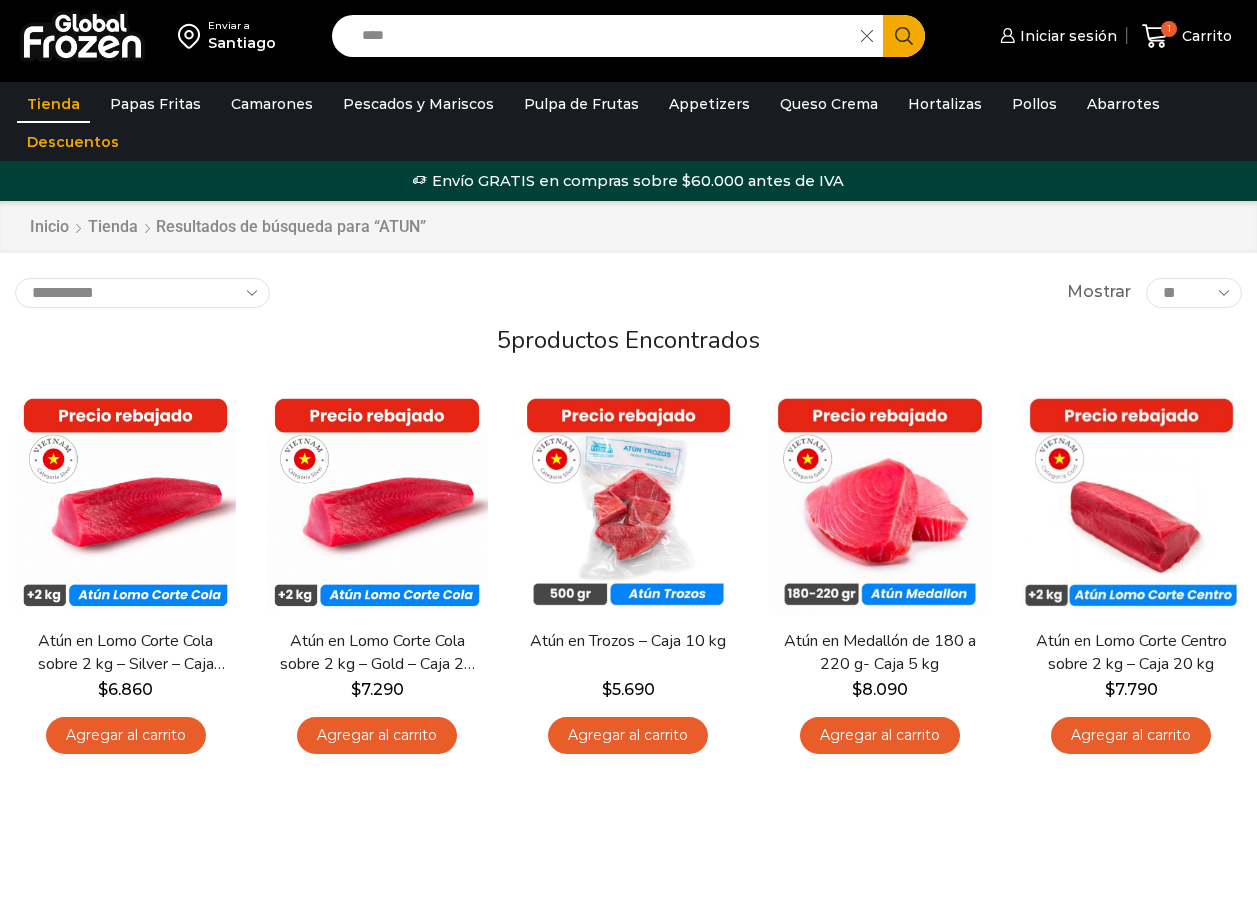 scroll, scrollTop: 0, scrollLeft: 0, axis: both 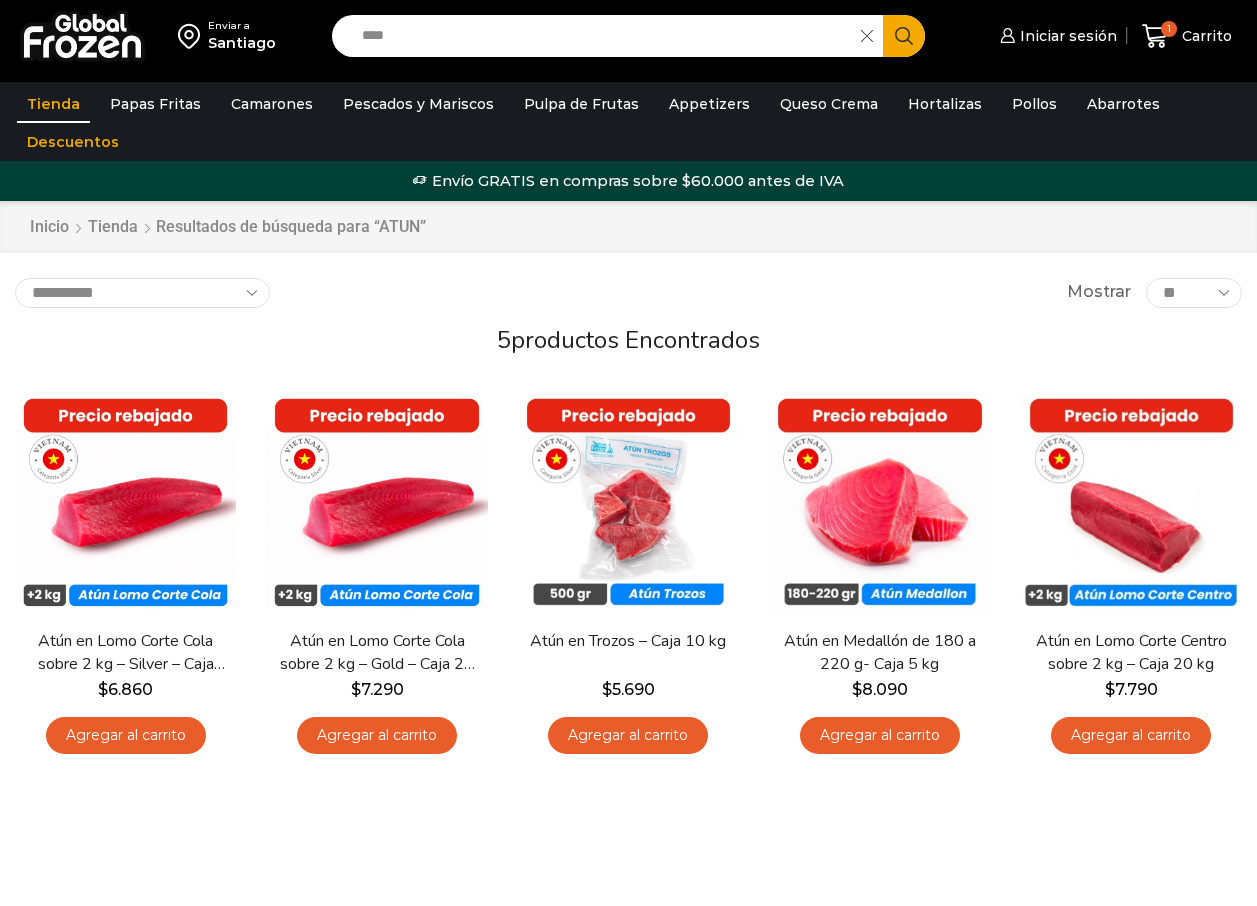 click at bounding box center [872, 36] 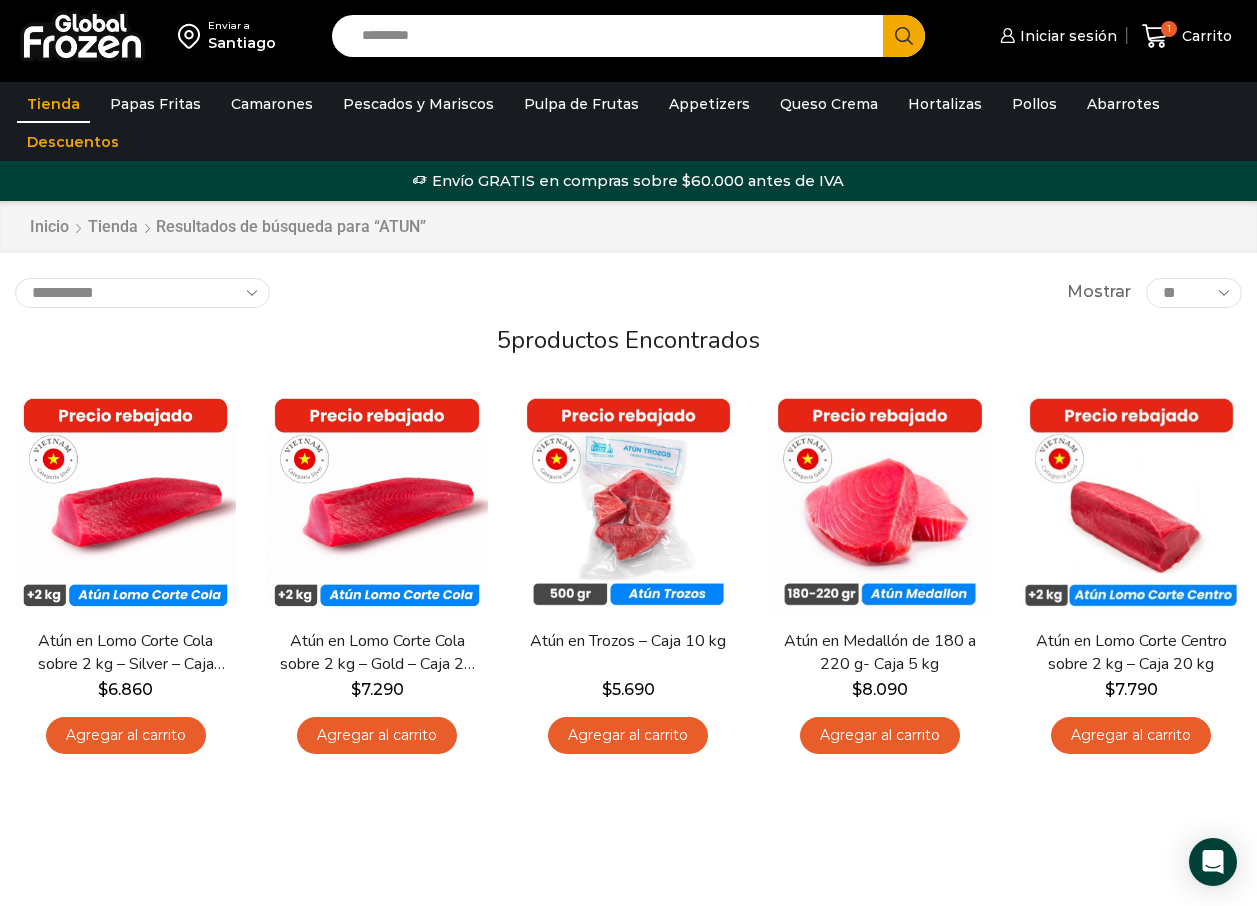 click on "Search input" at bounding box center (613, 36) 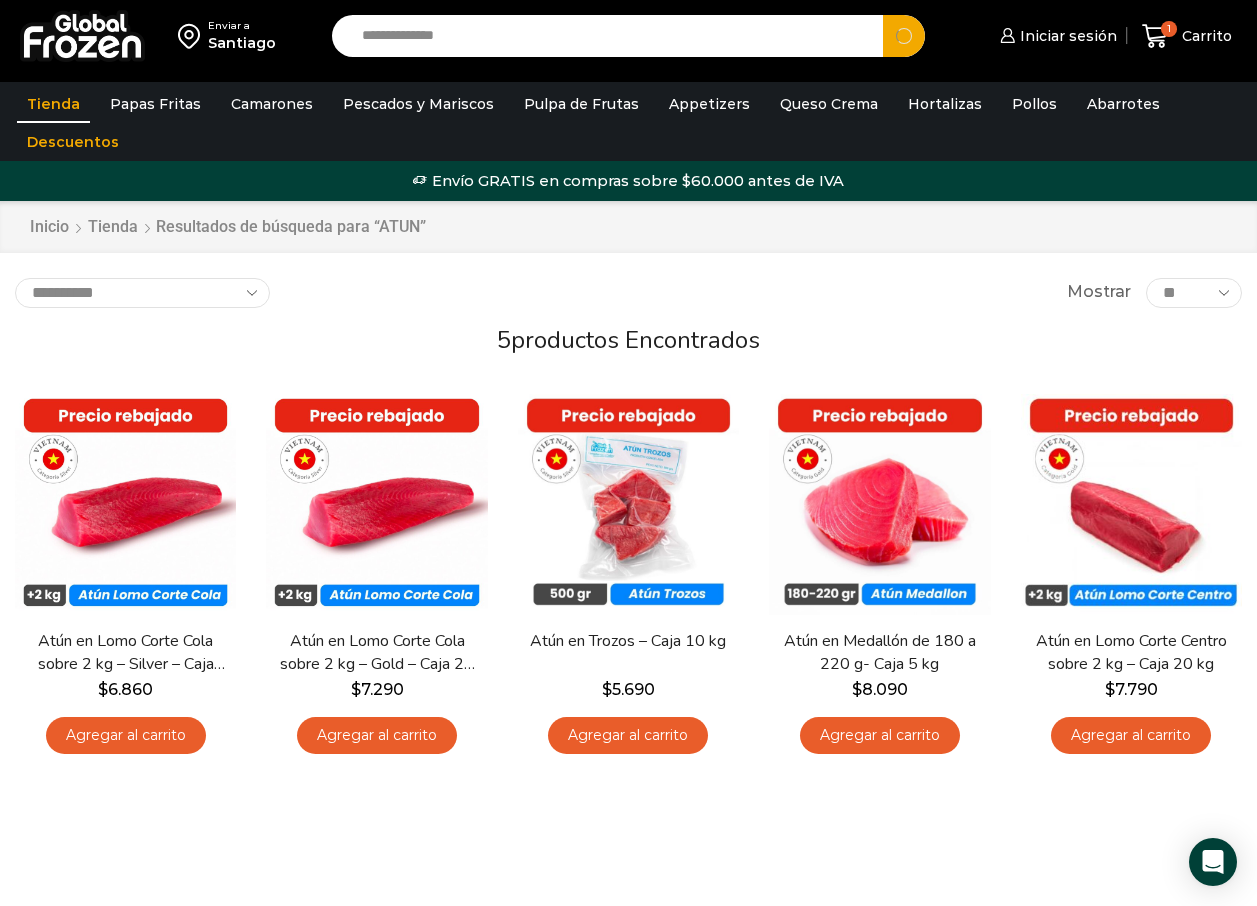 type on "**********" 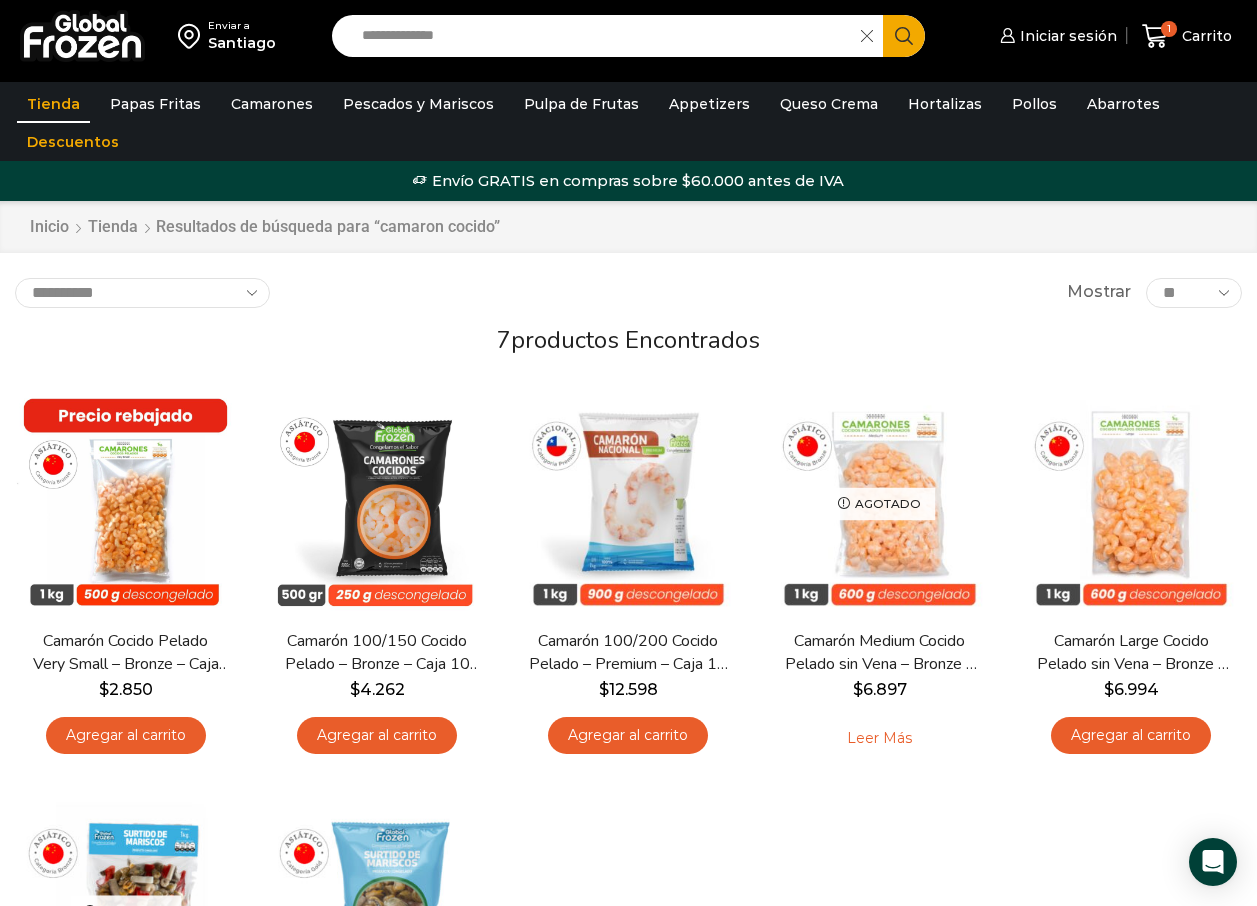 scroll, scrollTop: 0, scrollLeft: 0, axis: both 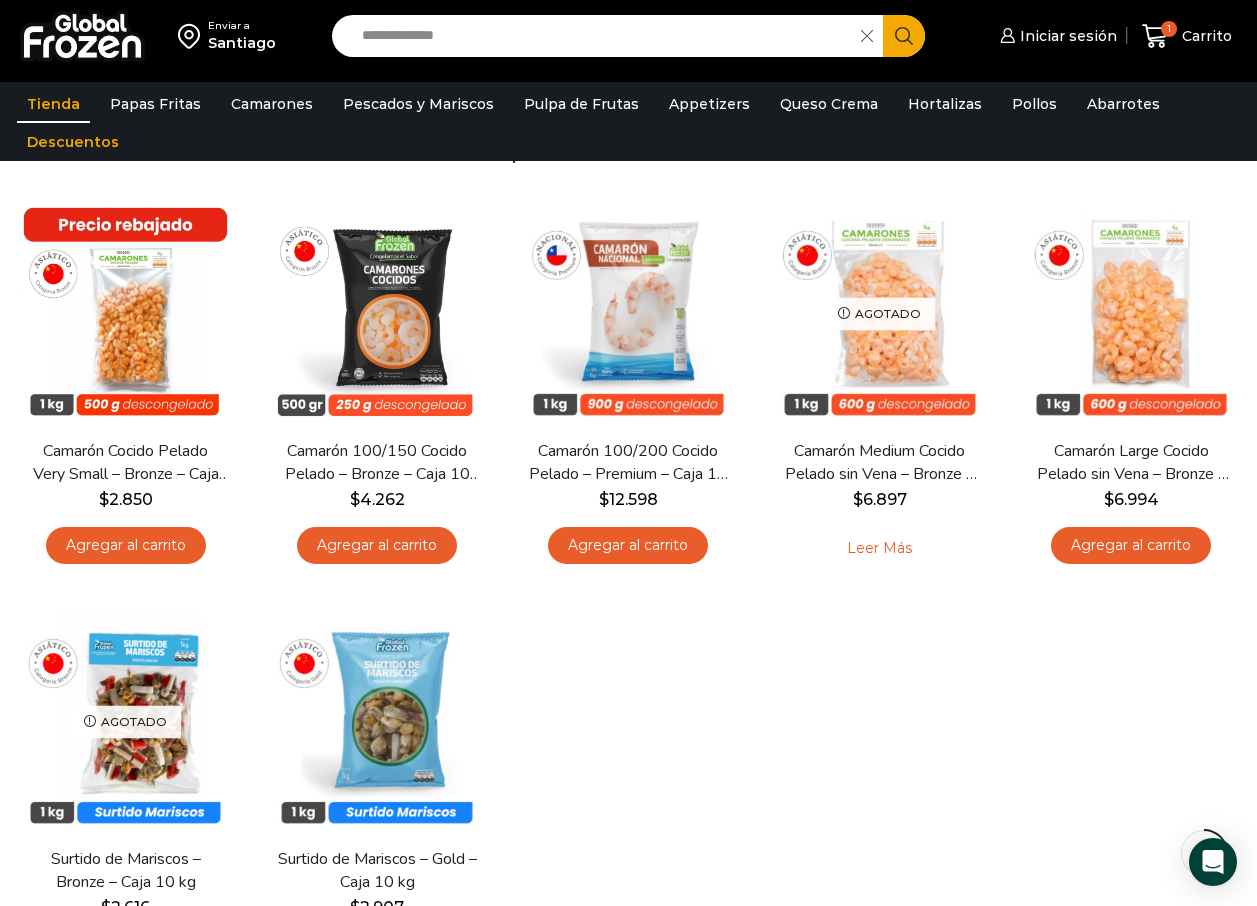 click on "Hay stock
Vista Rápida
Camarón Cocido Pelado Very Small – Bronze – Caja 10 kg
$ 2.850
Agregar al carrito
Hot
Hay stock
Vista Rápida
$ 4.262" at bounding box center (628, 595) 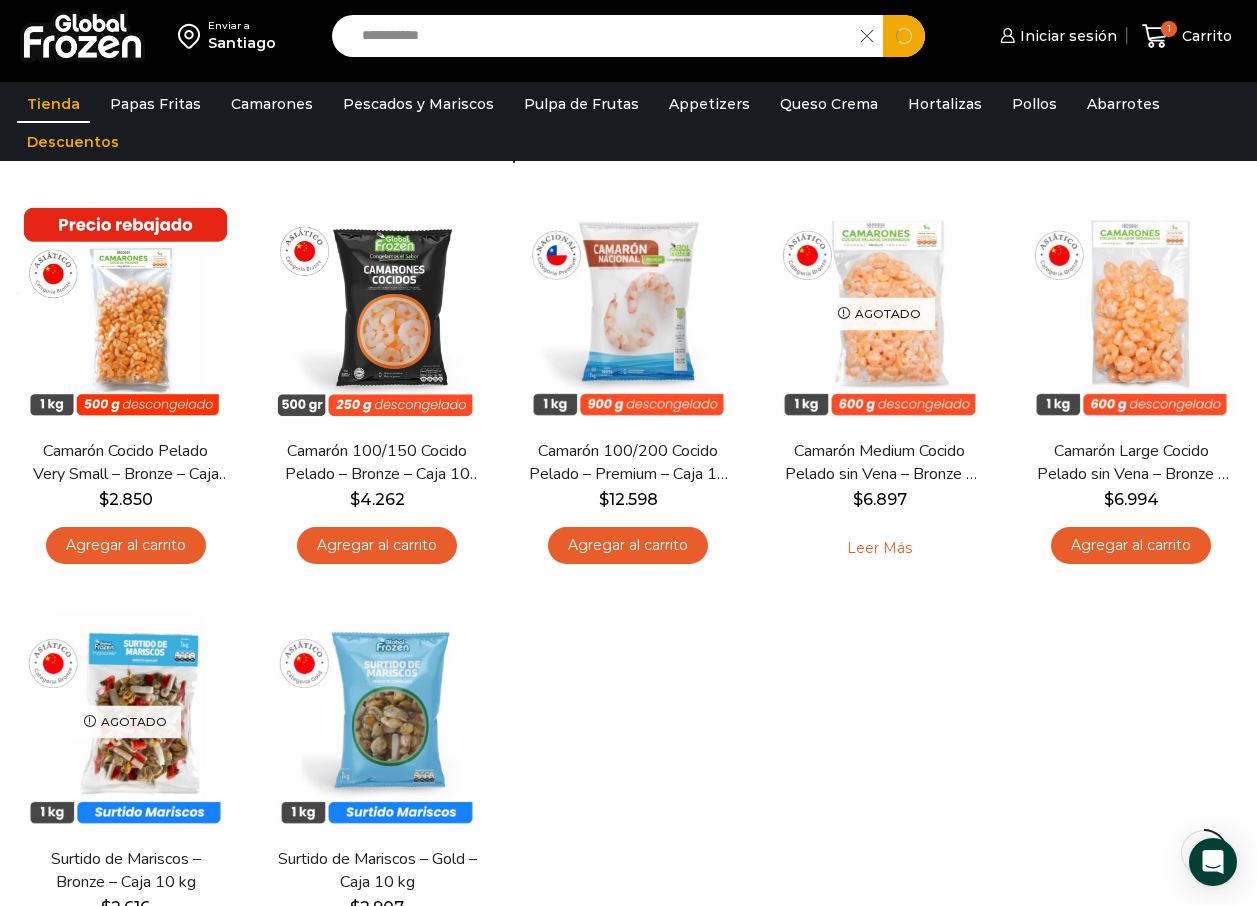 type on "**********" 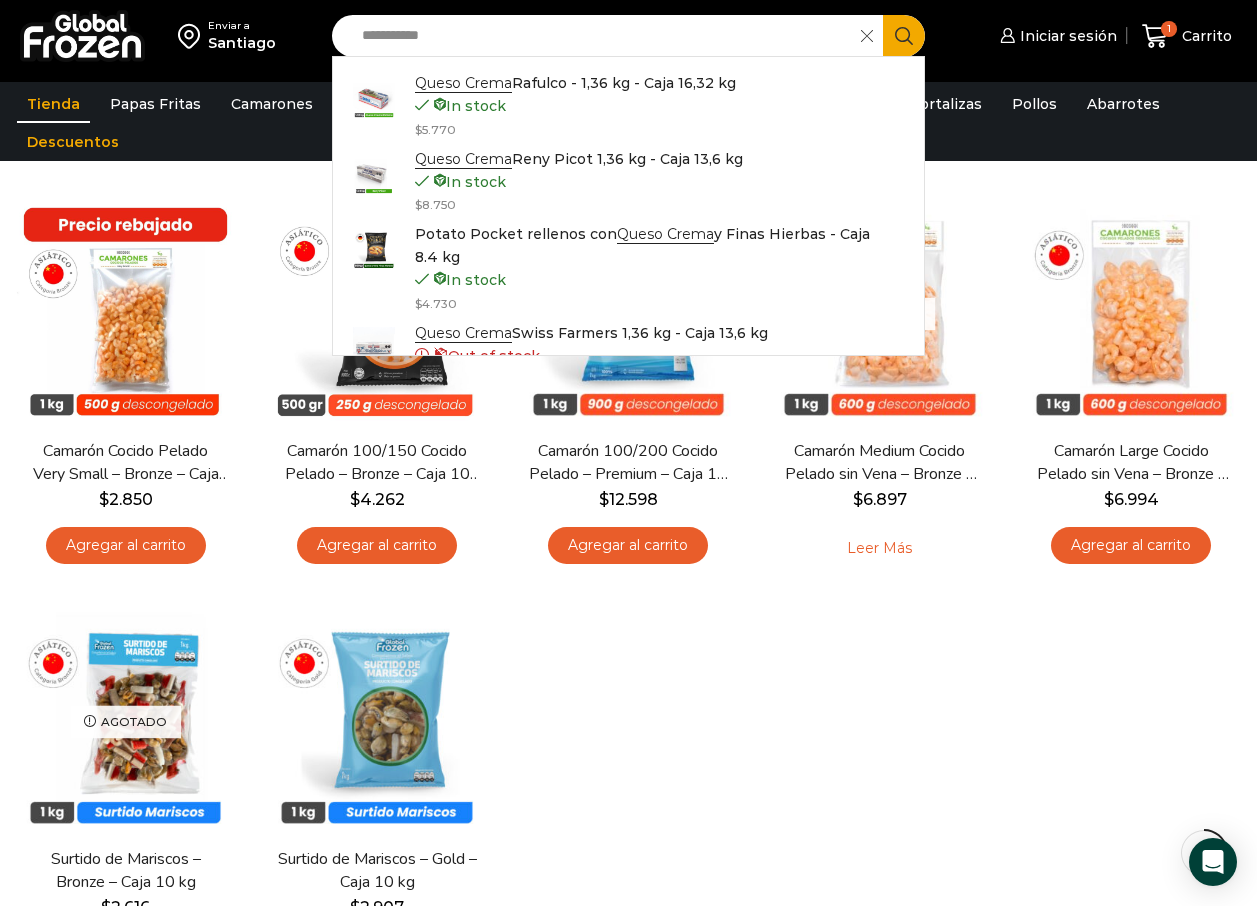 drag, startPoint x: 498, startPoint y: 27, endPoint x: 509, endPoint y: 3, distance: 26.400757 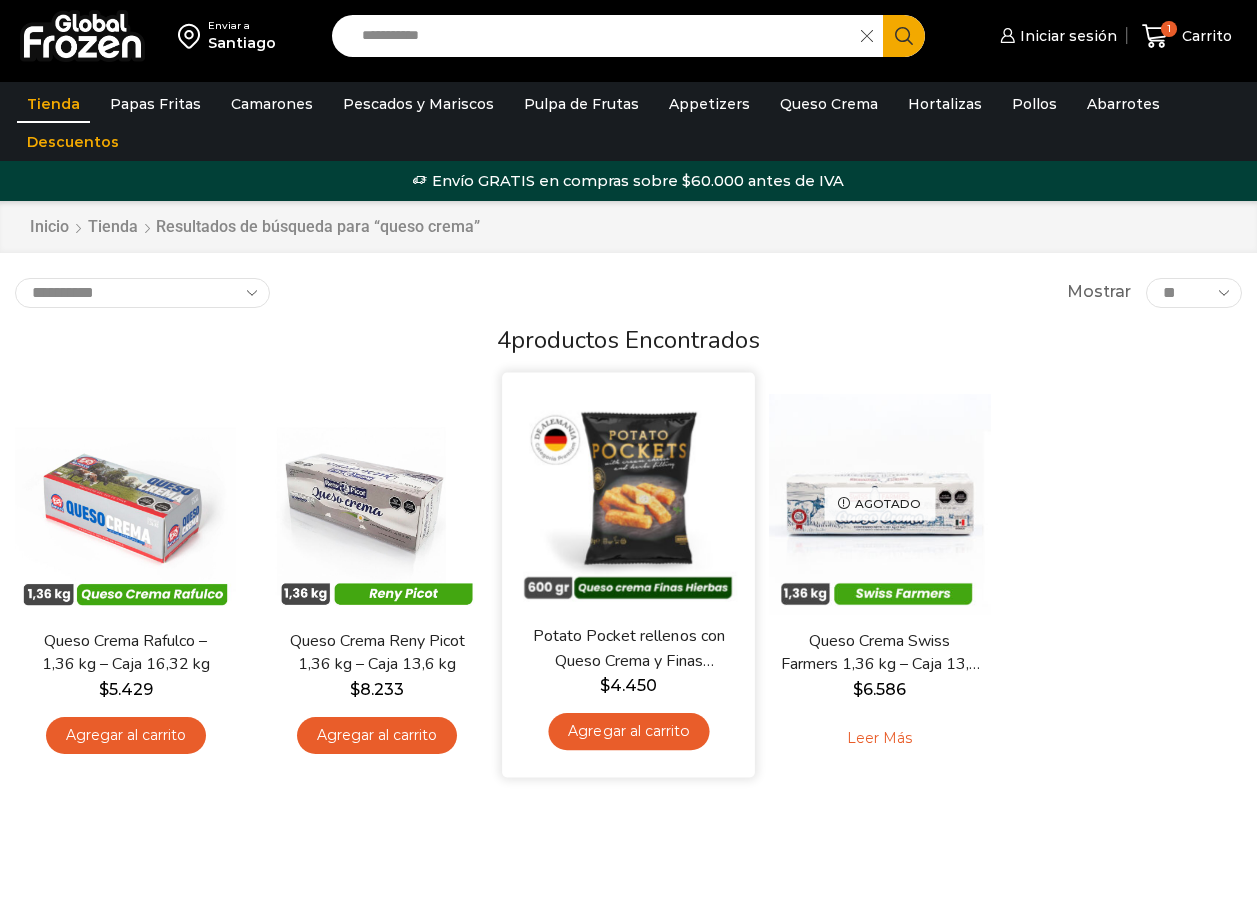 scroll, scrollTop: 0, scrollLeft: 0, axis: both 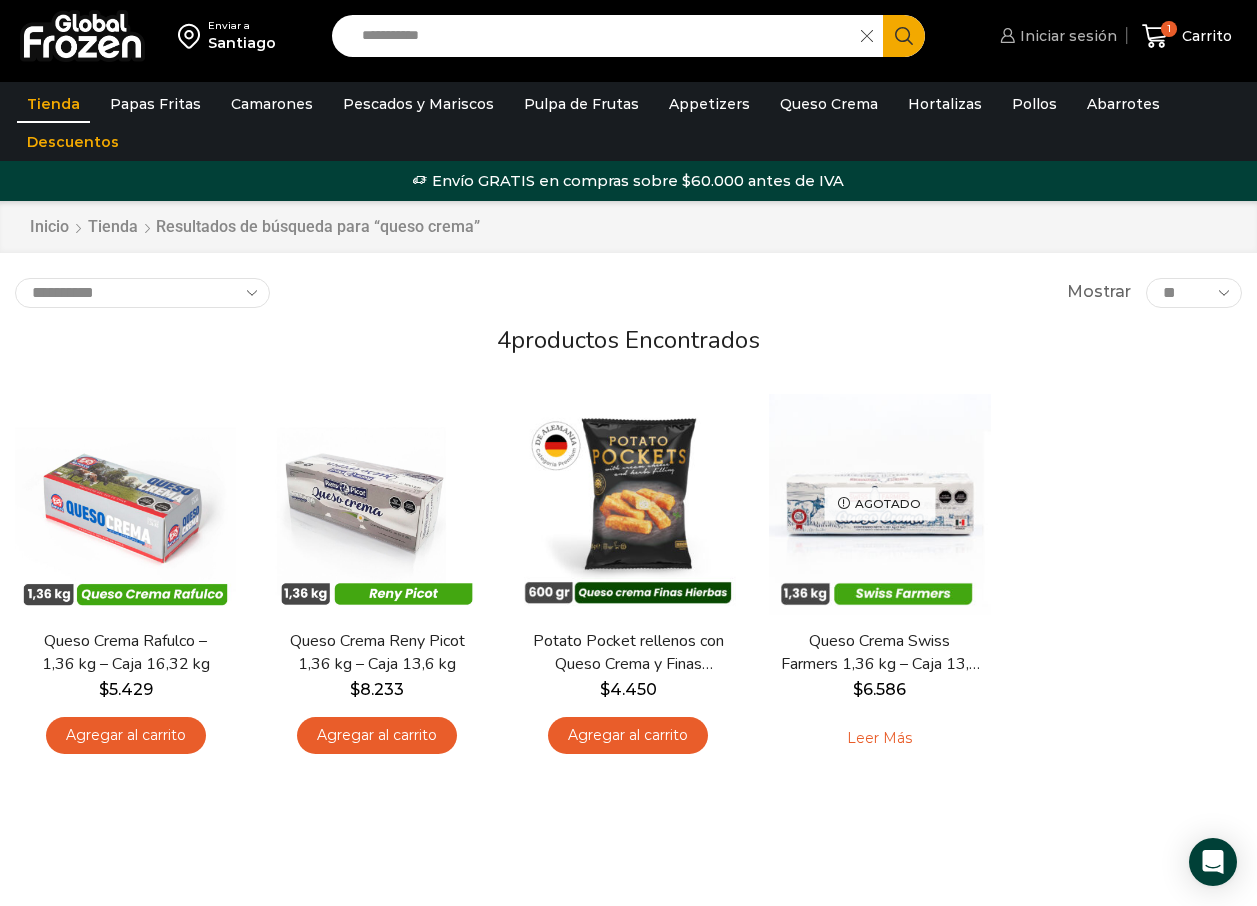 click on "Iniciar sesión" at bounding box center [1066, 36] 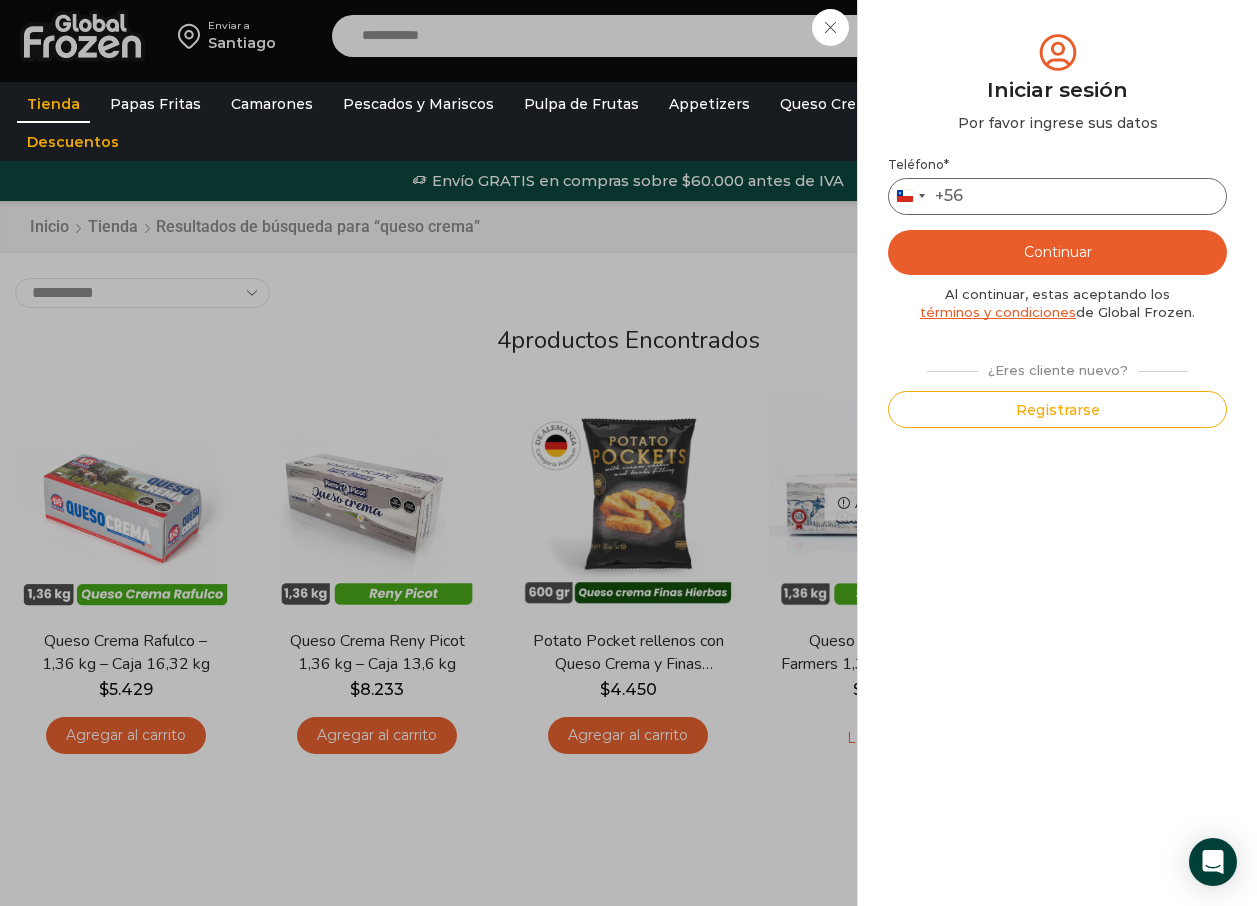 click on "Teléfono
*" at bounding box center [1057, 196] 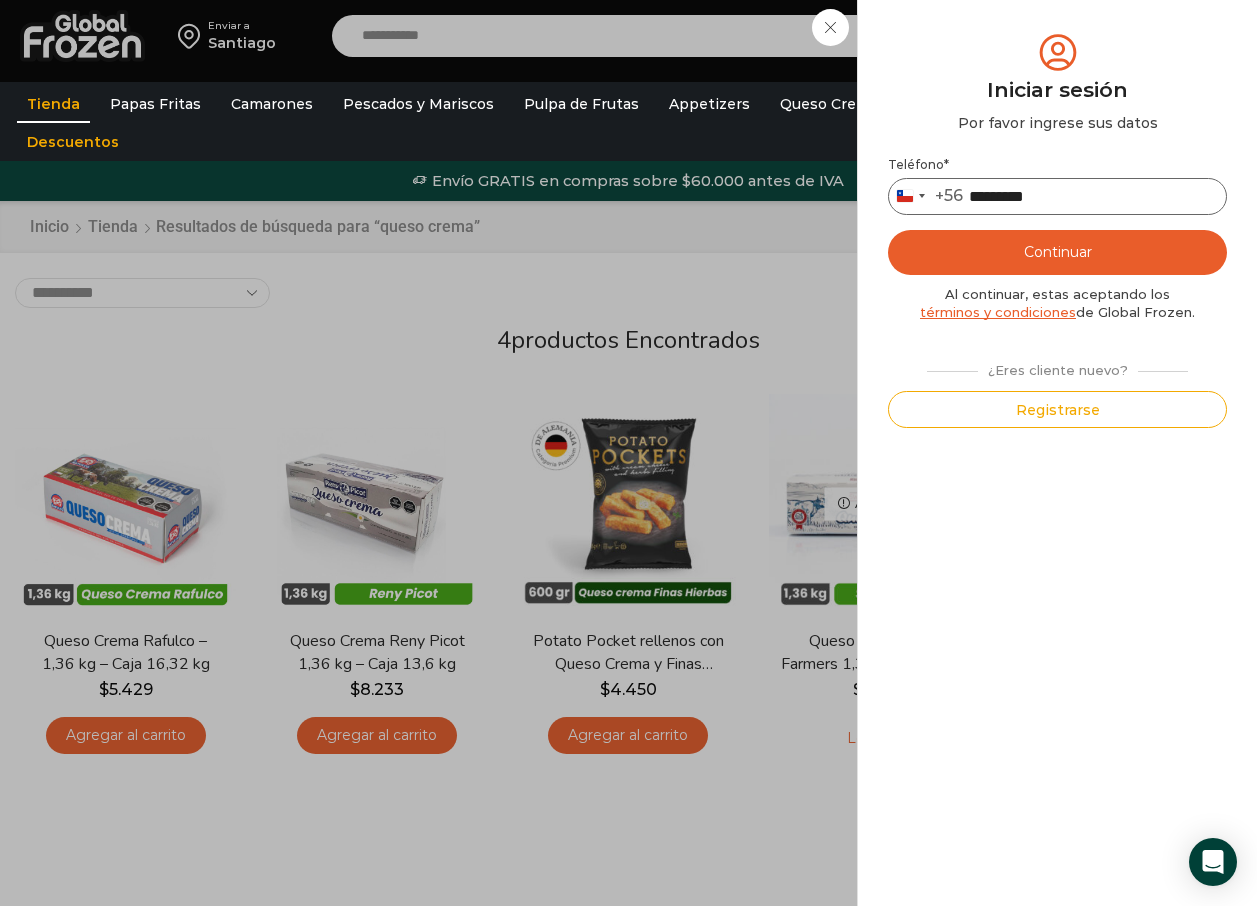 type on "*********" 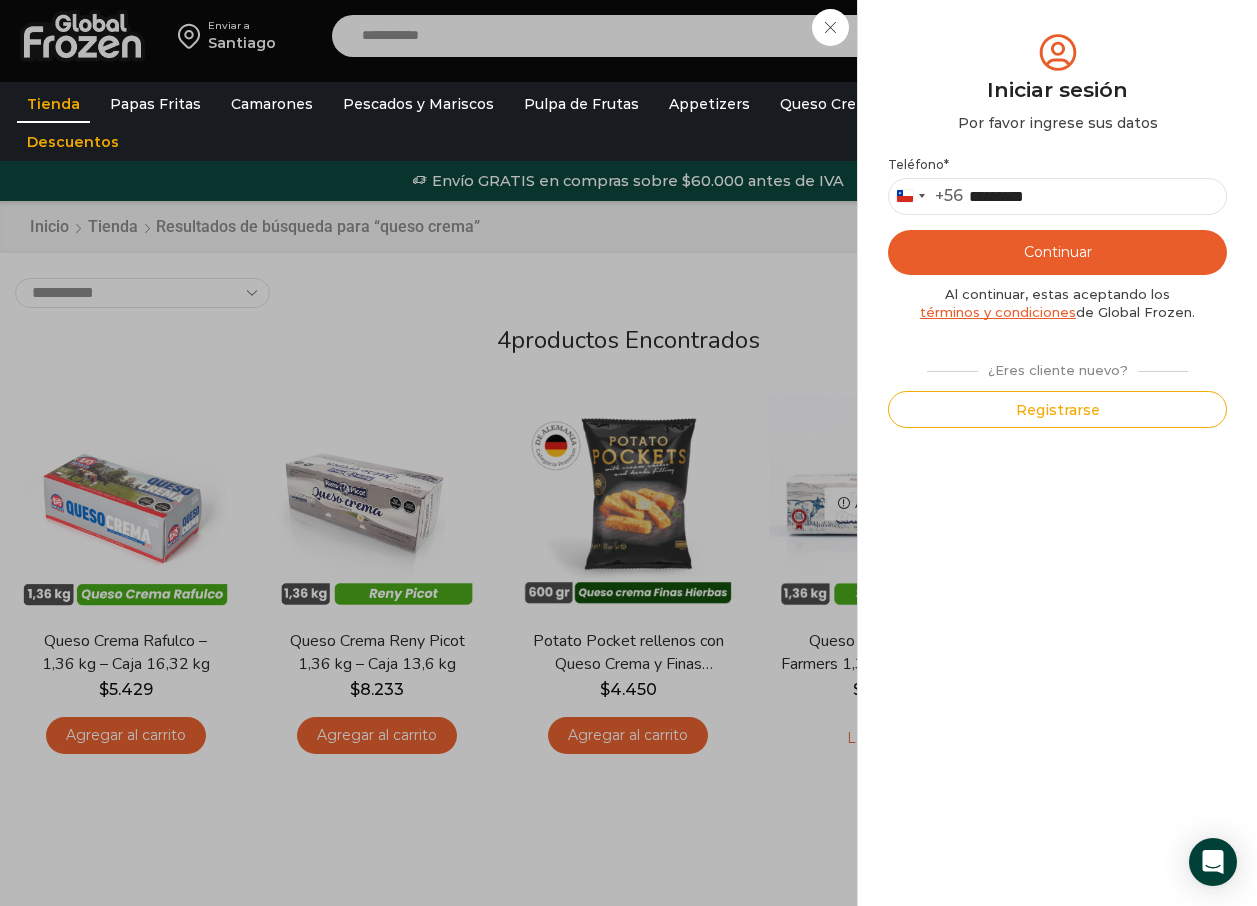 click on "Continuar" at bounding box center (1057, 252) 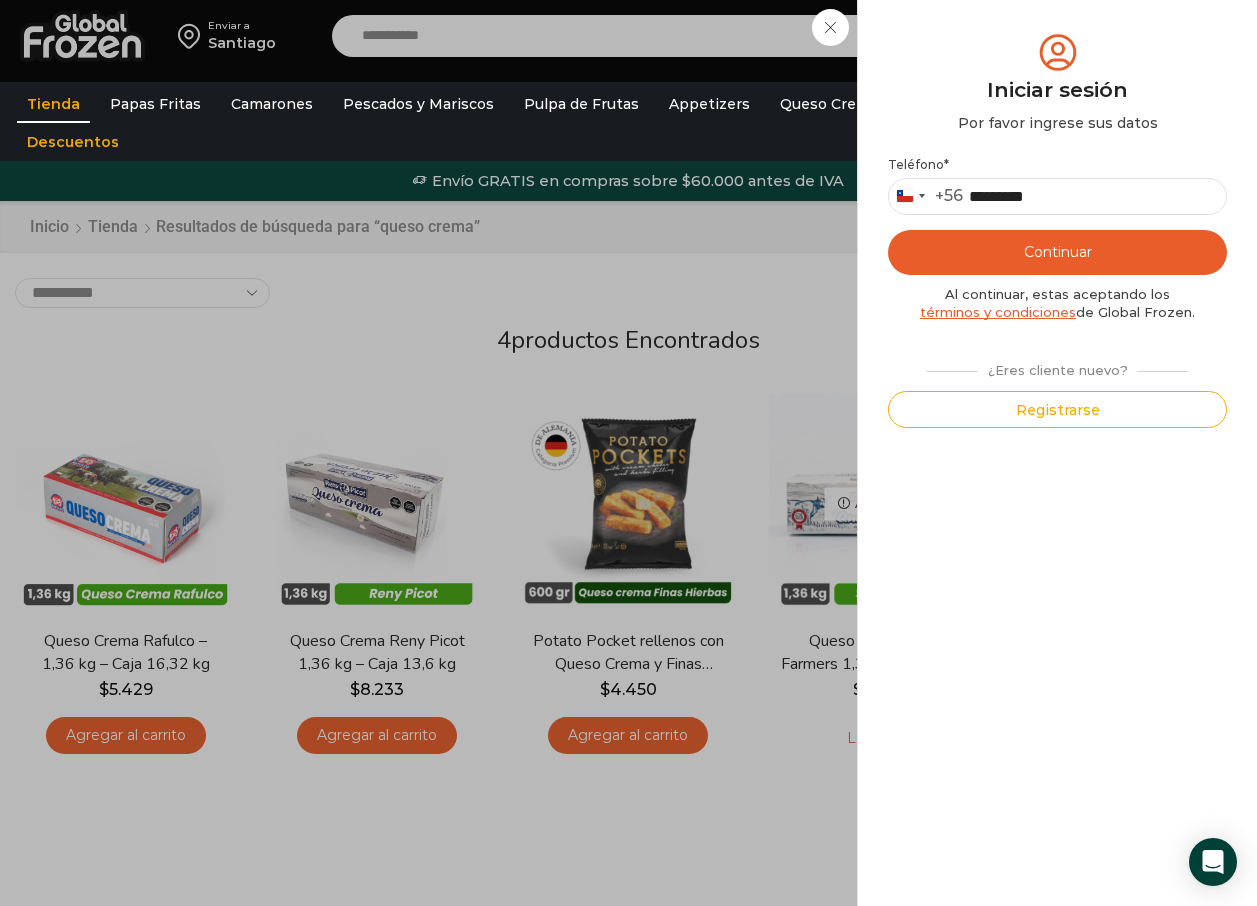 click on "Continuar" at bounding box center [1057, 252] 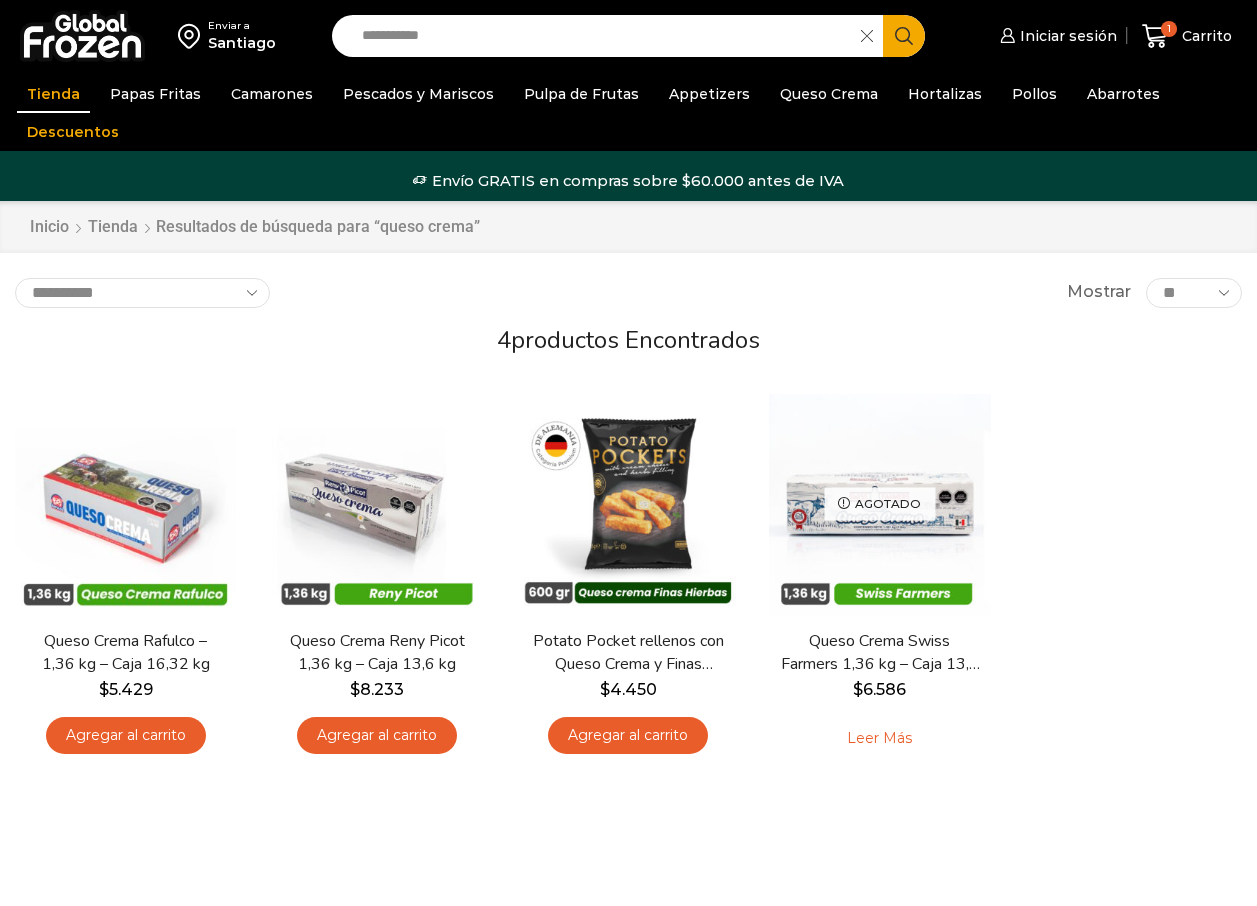 scroll, scrollTop: 0, scrollLeft: 0, axis: both 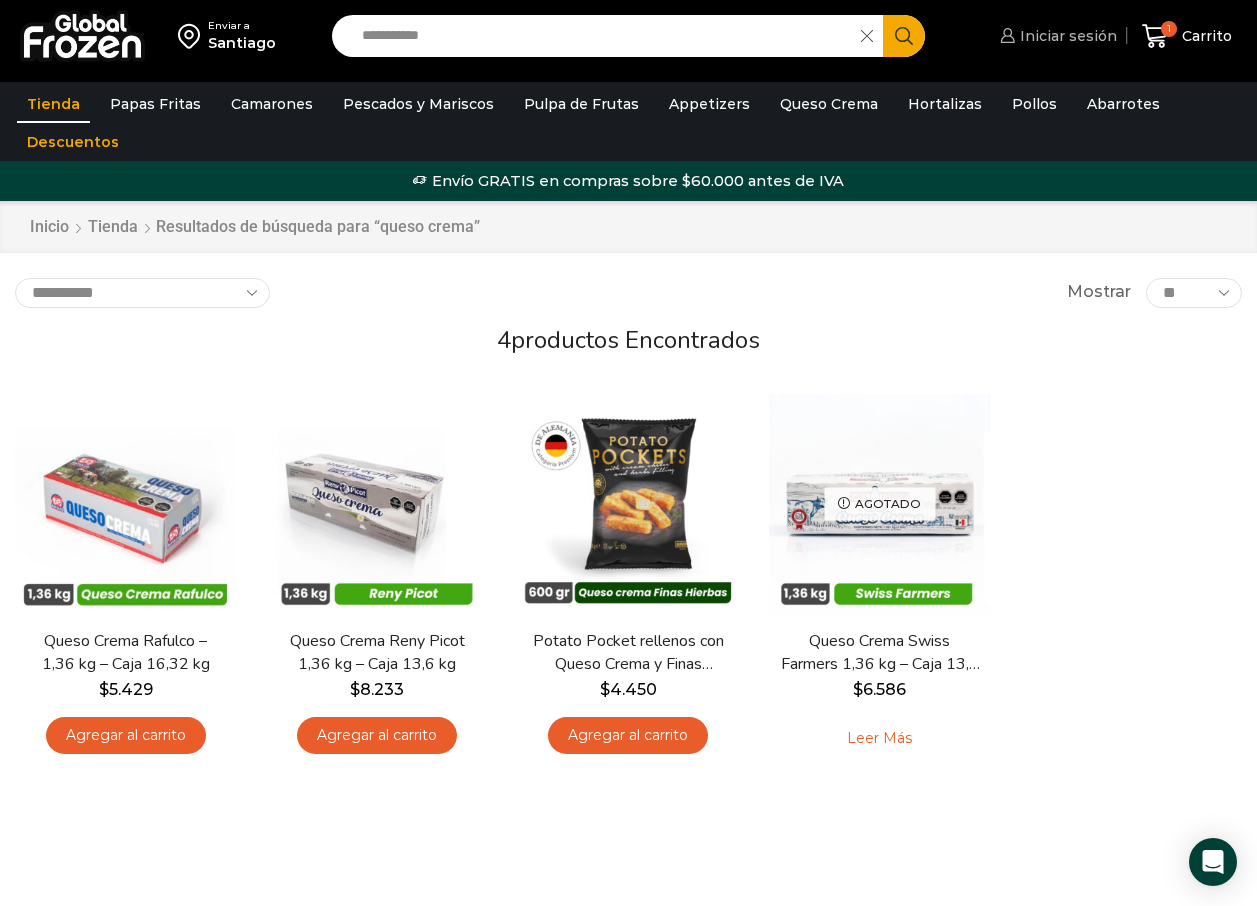 click on "Iniciar sesión" at bounding box center [1066, 36] 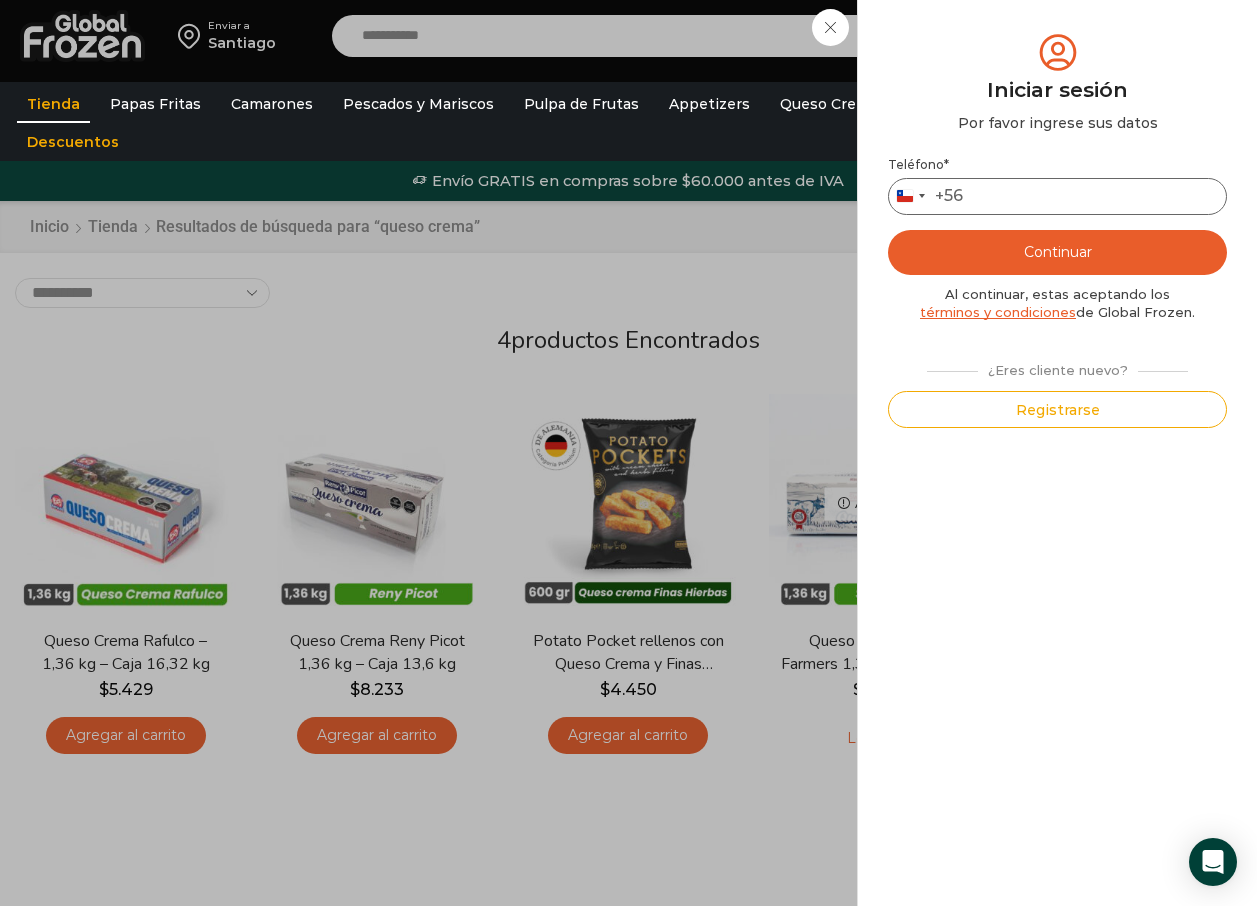click on "Teléfono
*" at bounding box center [1057, 196] 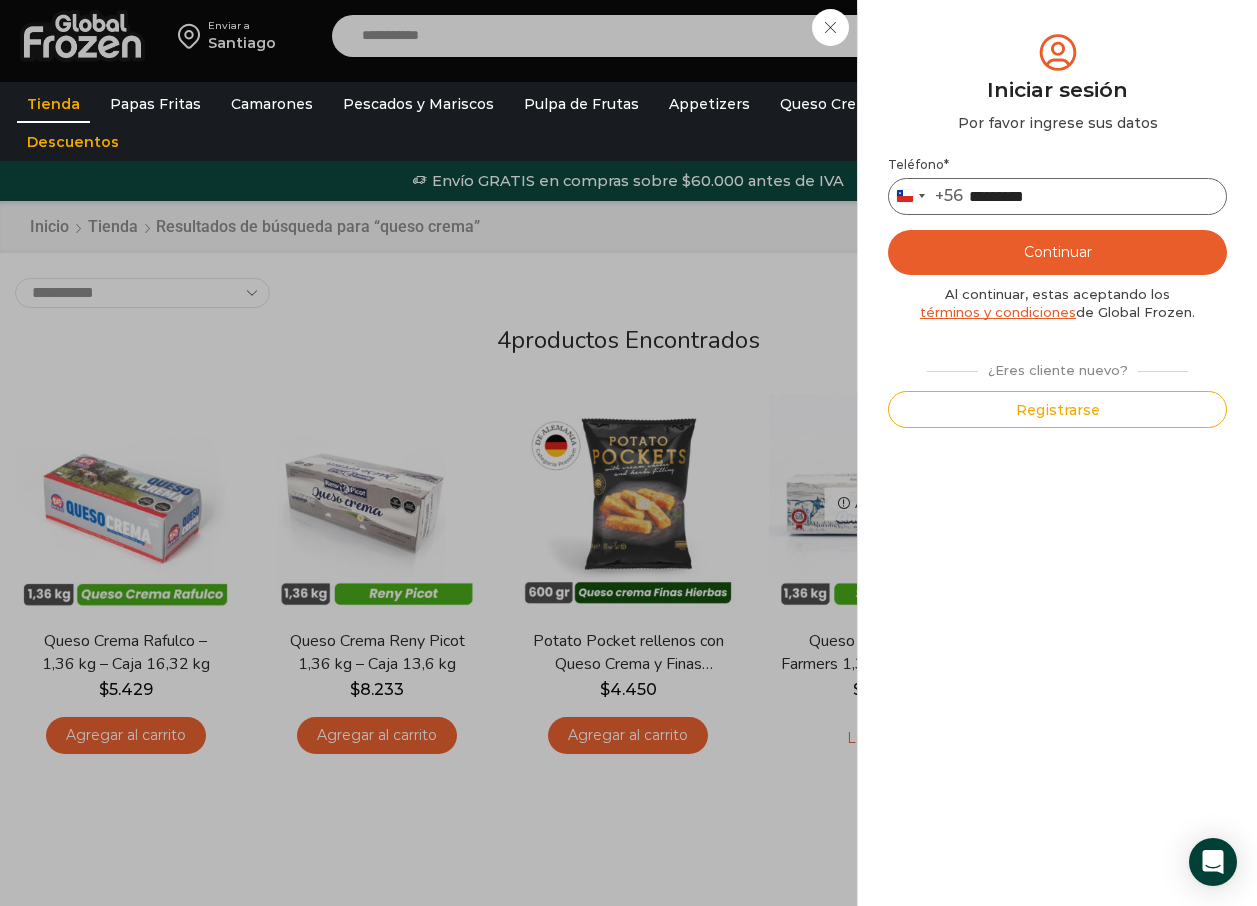 type on "*********" 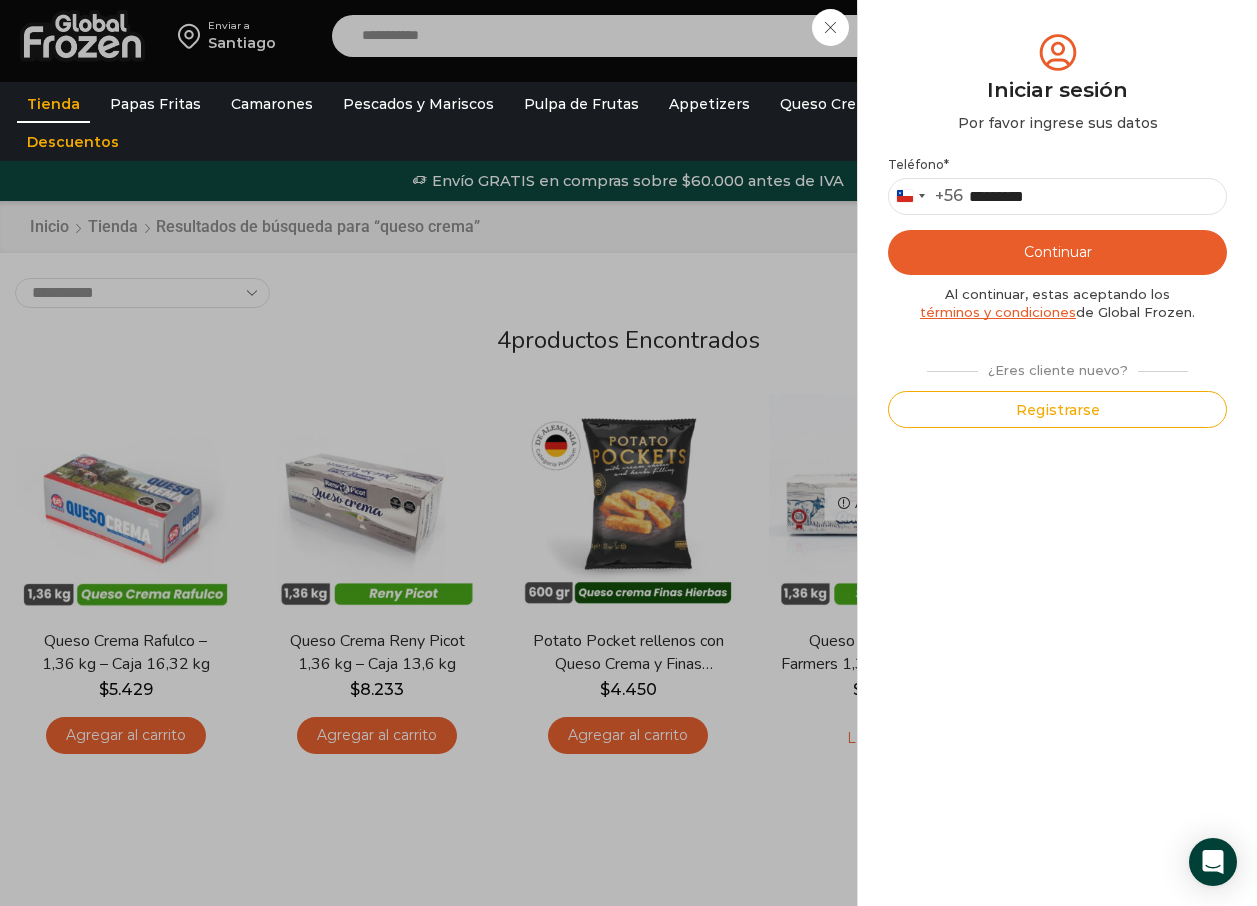 click on "Continuar" at bounding box center [1057, 252] 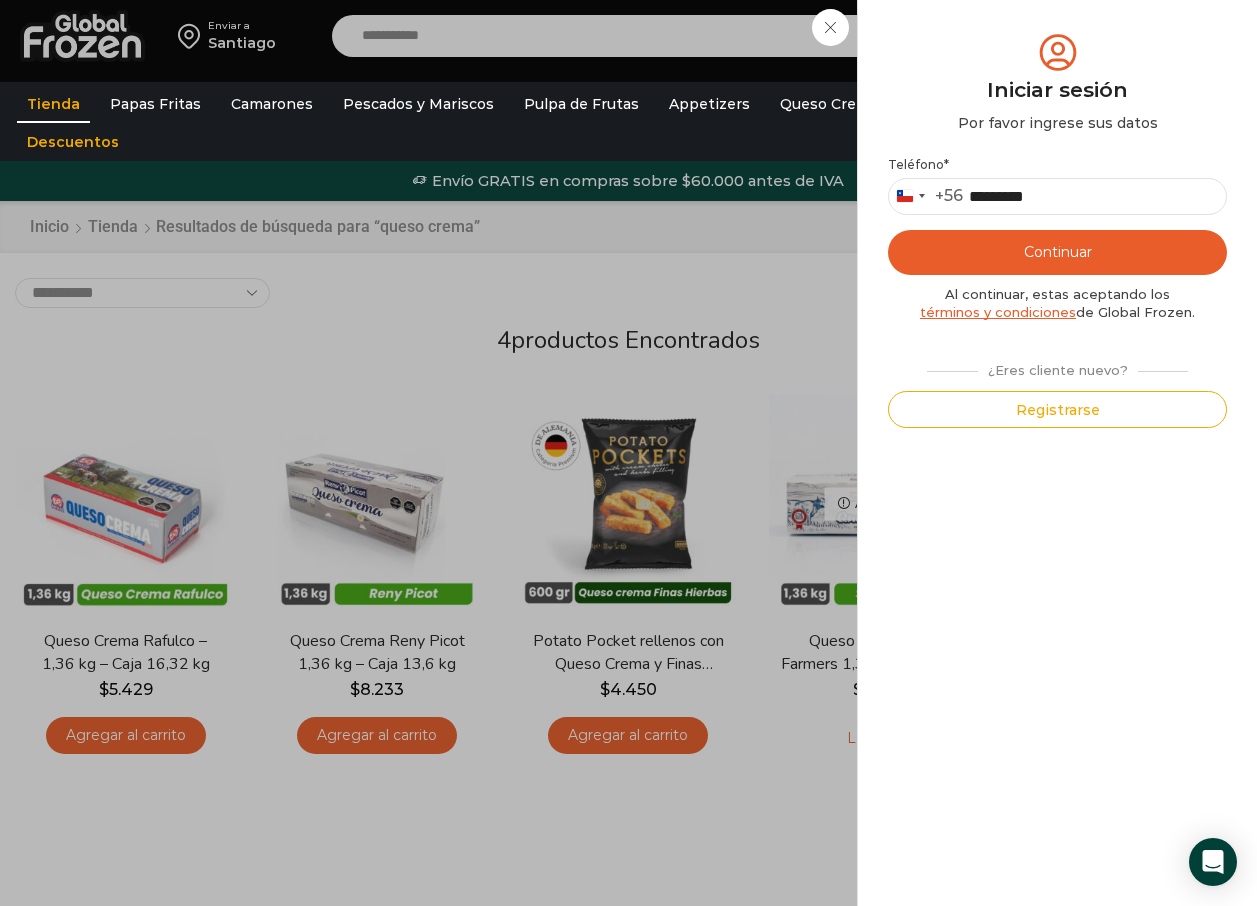 click on "Iniciar sesión
Mi cuenta
Login
Register
Iniciar sesión
Por favor ingrese sus datos
Iniciar sesión
Se envió un mensaje de WhatsApp con el código de verificación a tu teléfono
* ." at bounding box center (1056, 36) 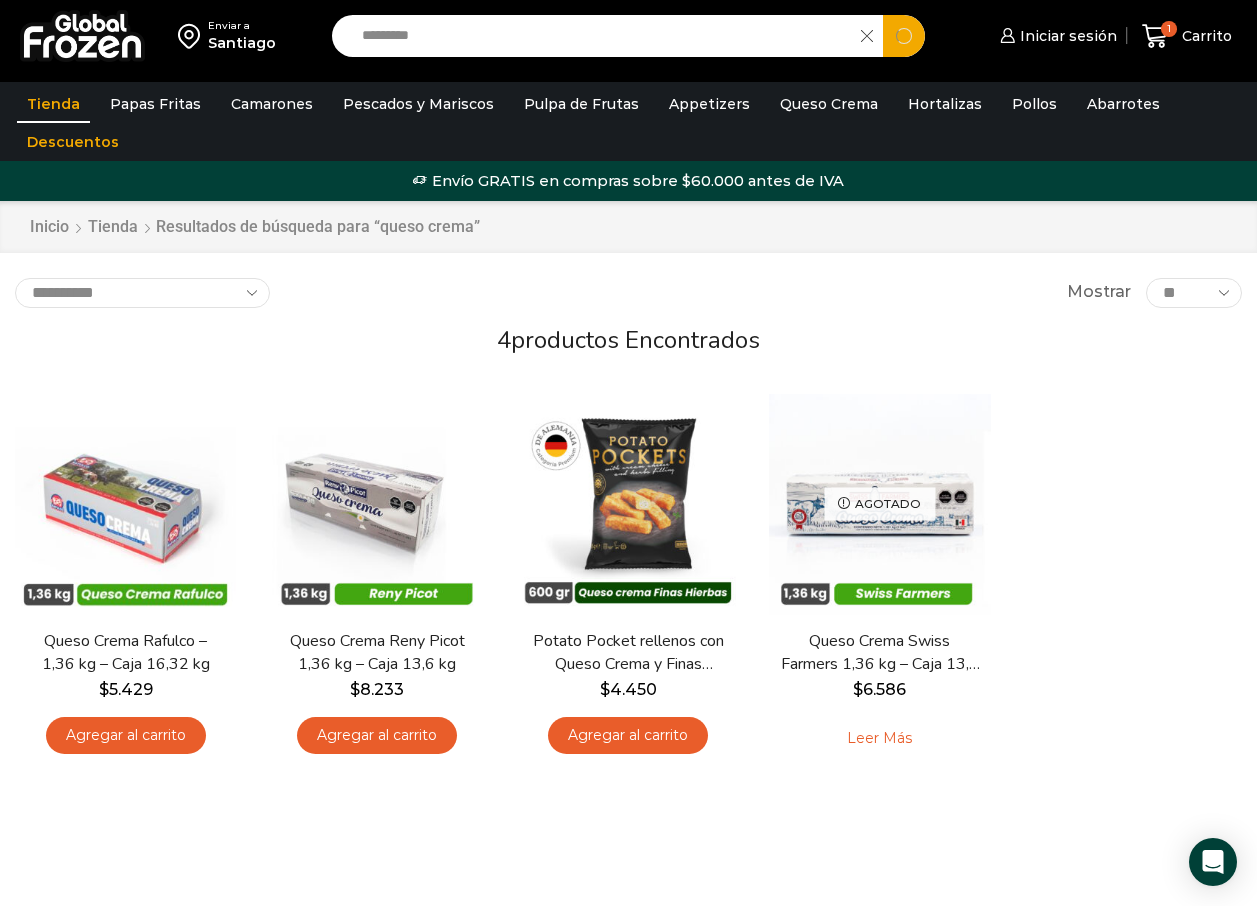 drag, startPoint x: 636, startPoint y: 45, endPoint x: 68, endPoint y: 22, distance: 568.46545 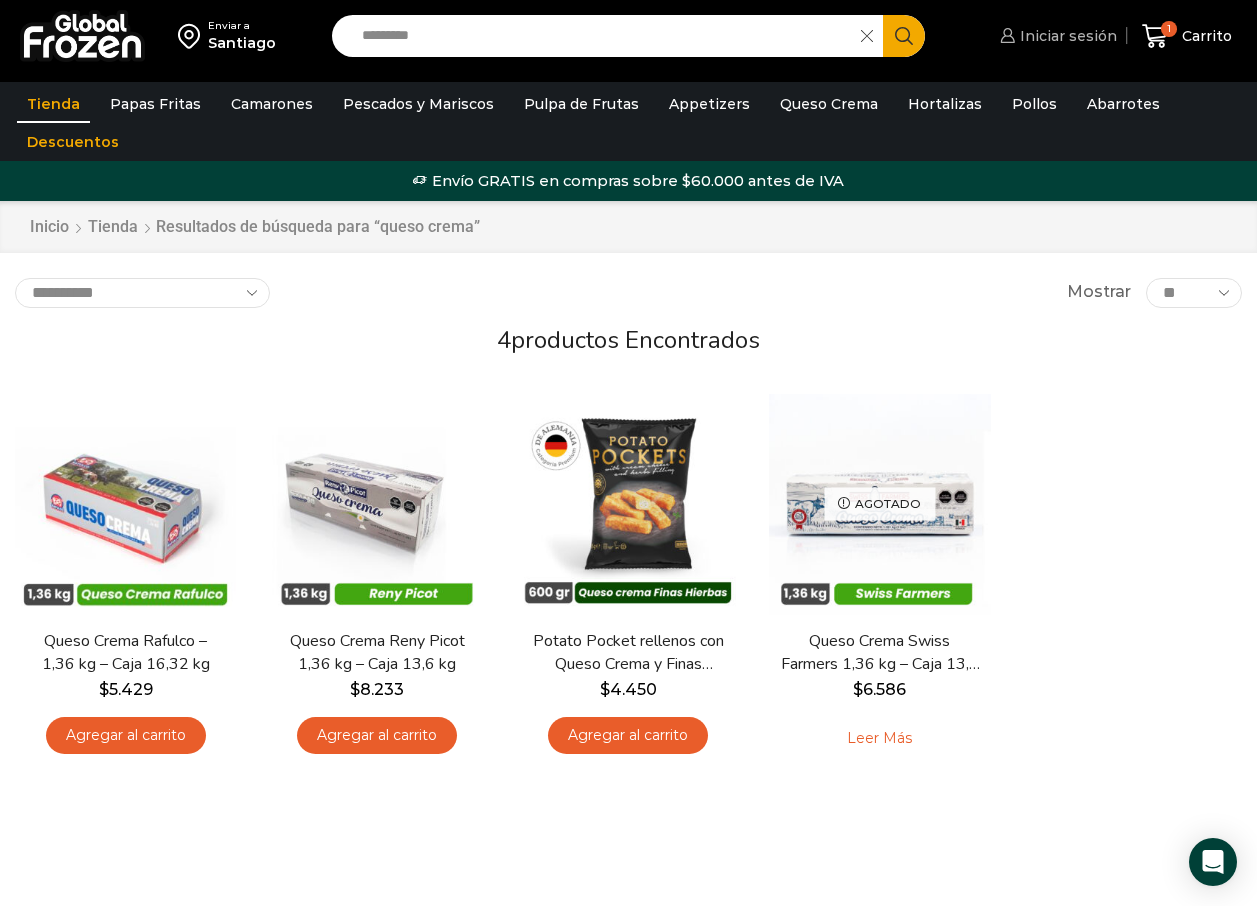 click on "Iniciar sesión" at bounding box center (1066, 36) 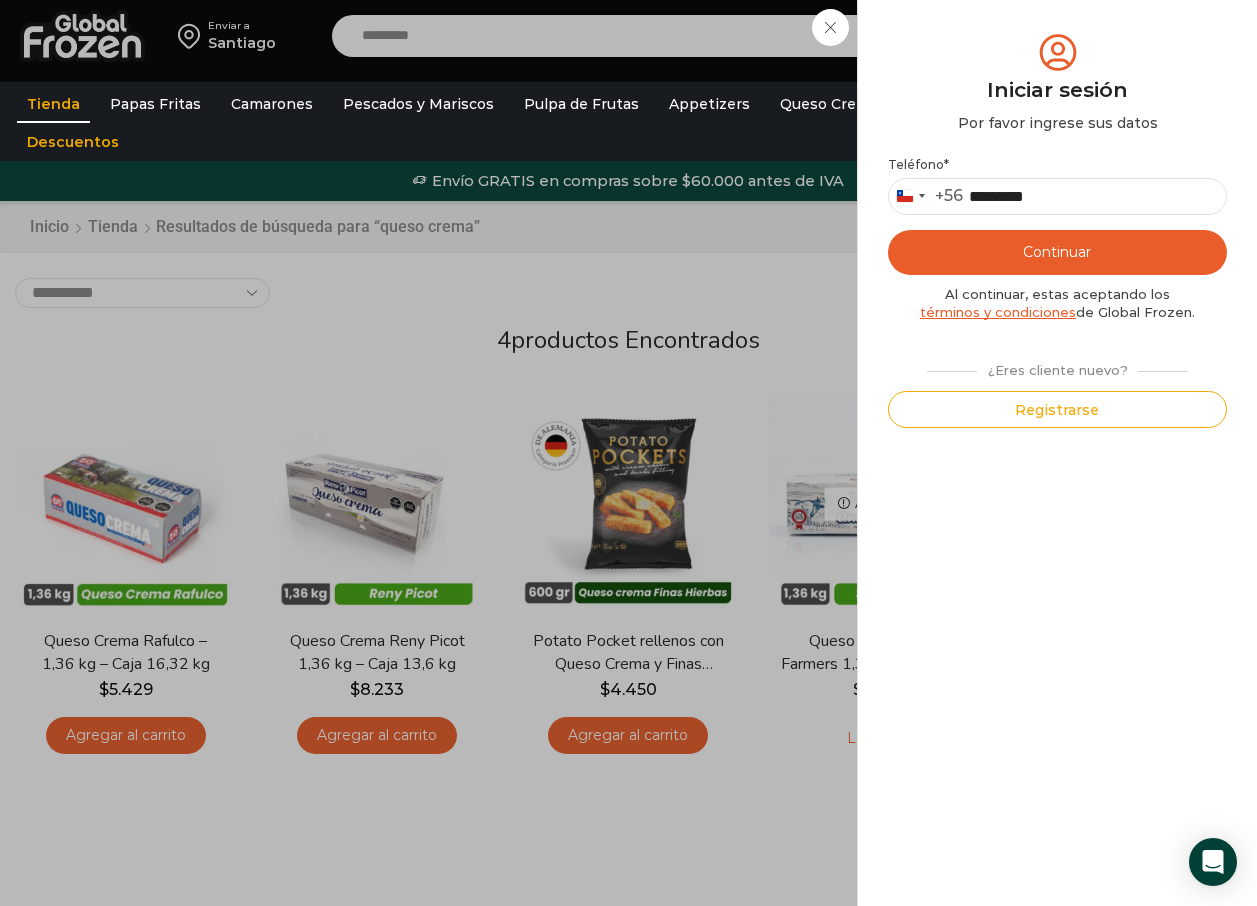 click on "Continuar" at bounding box center (1057, 252) 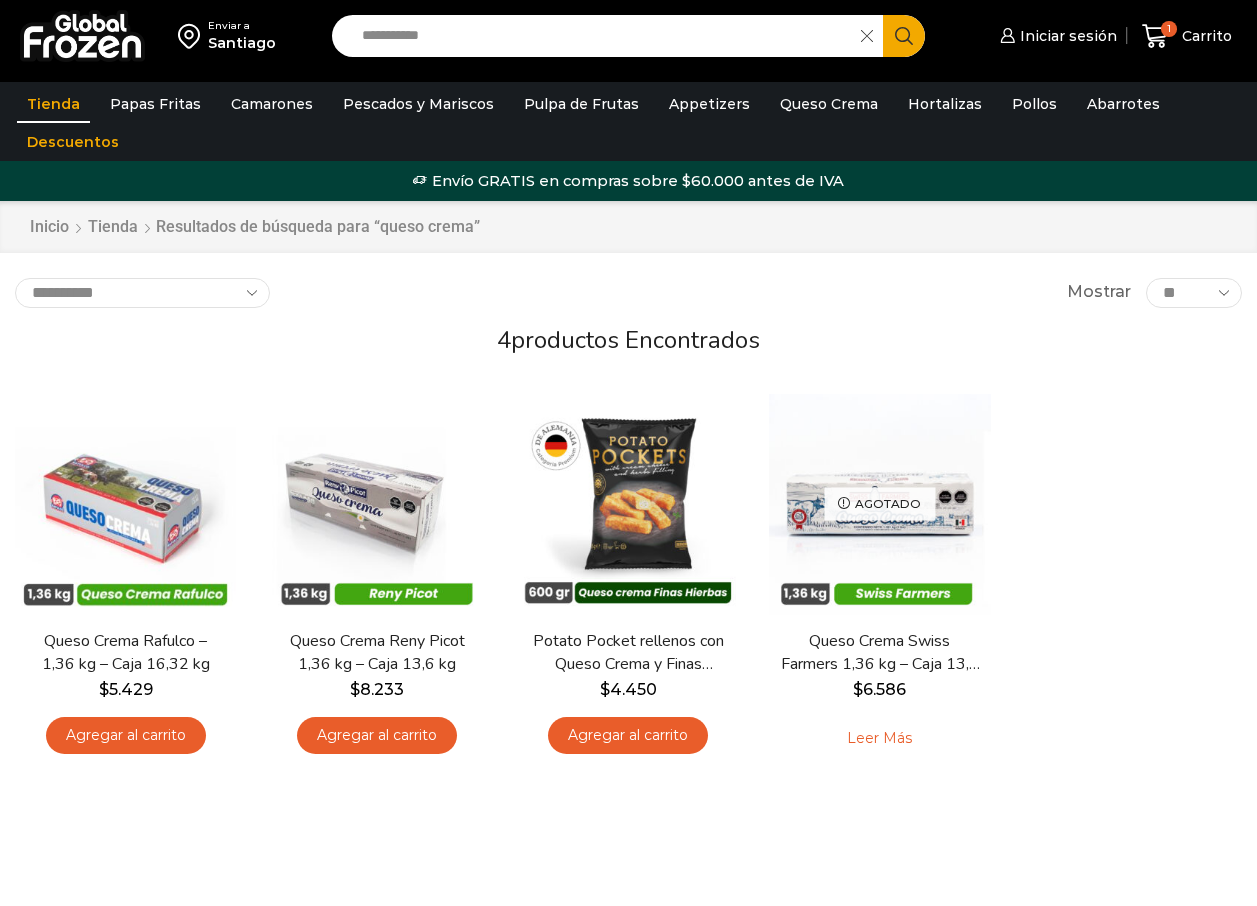 scroll, scrollTop: 0, scrollLeft: 0, axis: both 